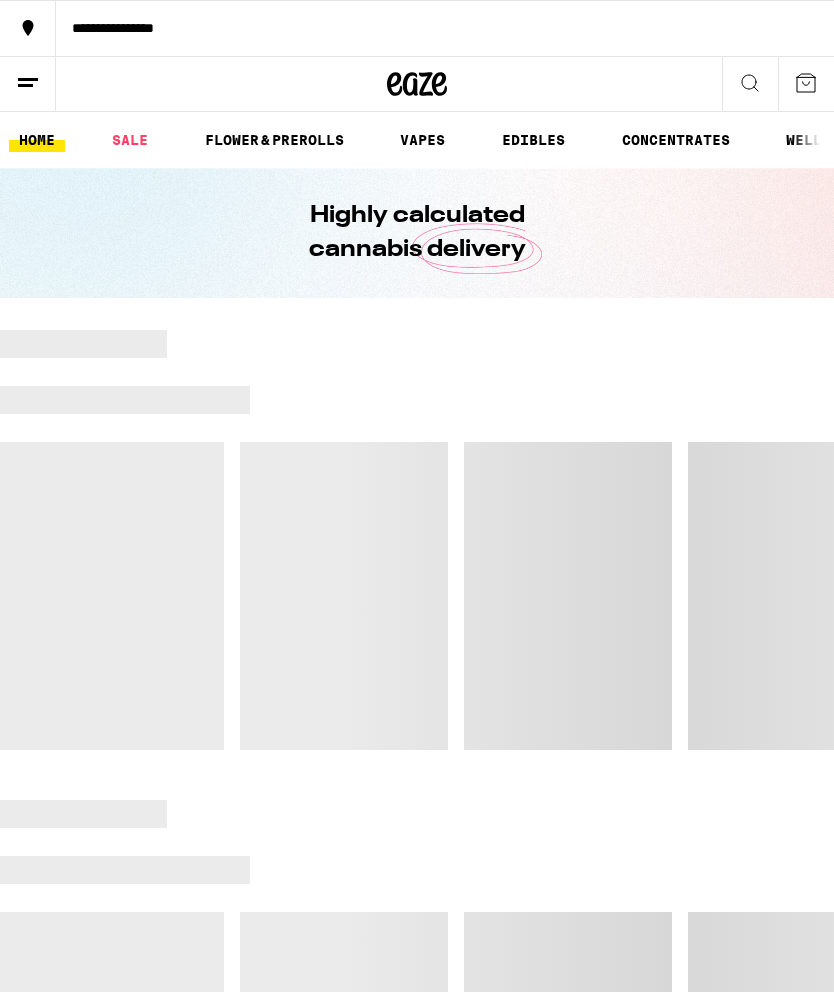 scroll, scrollTop: 0, scrollLeft: 0, axis: both 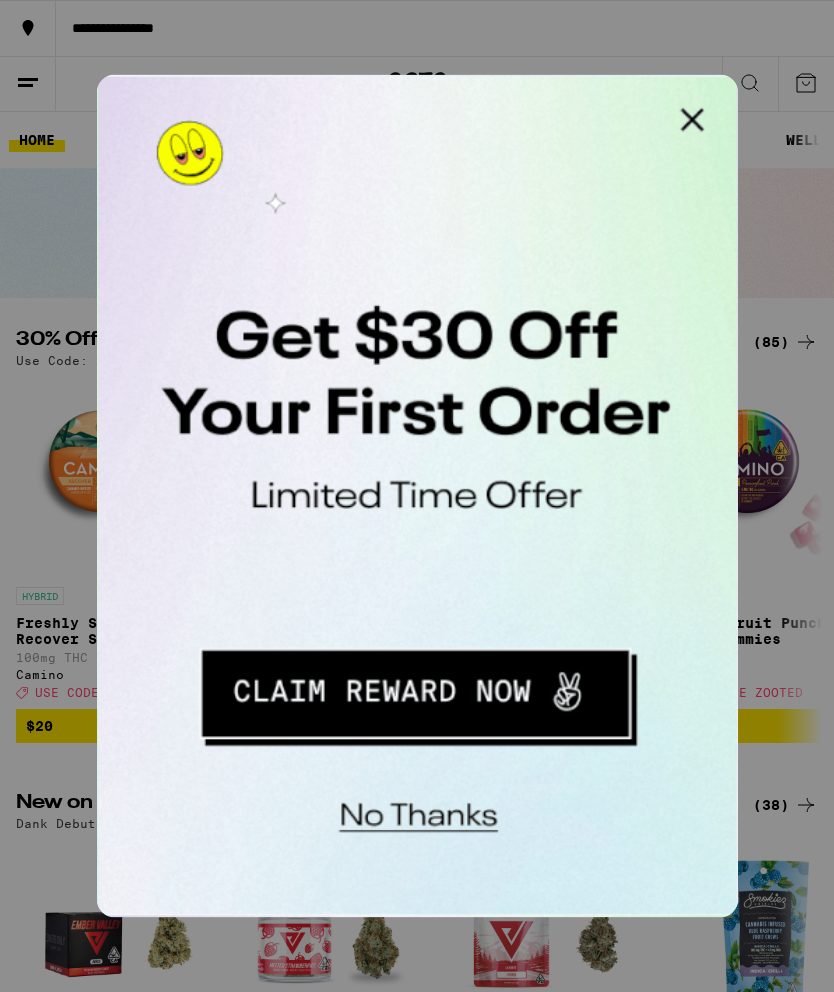 click on "No thanks" at bounding box center (228, 397) 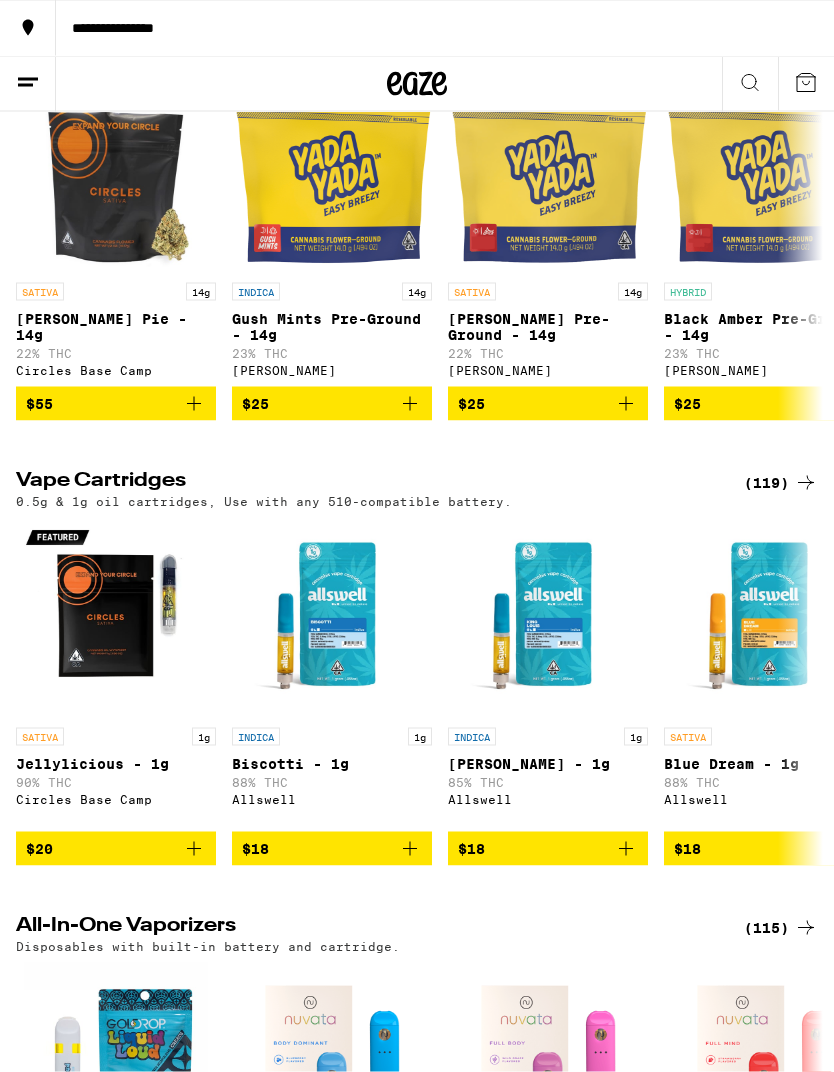 scroll, scrollTop: 1663, scrollLeft: 0, axis: vertical 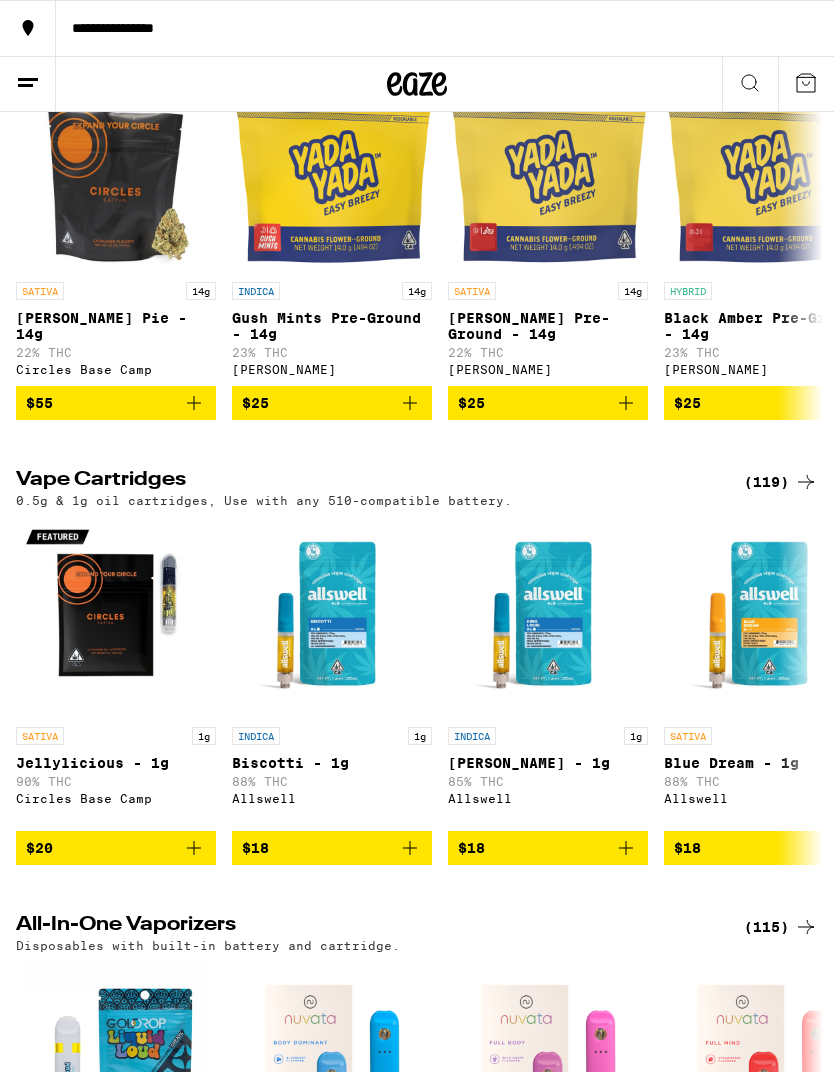 click on "$18" at bounding box center (332, 848) 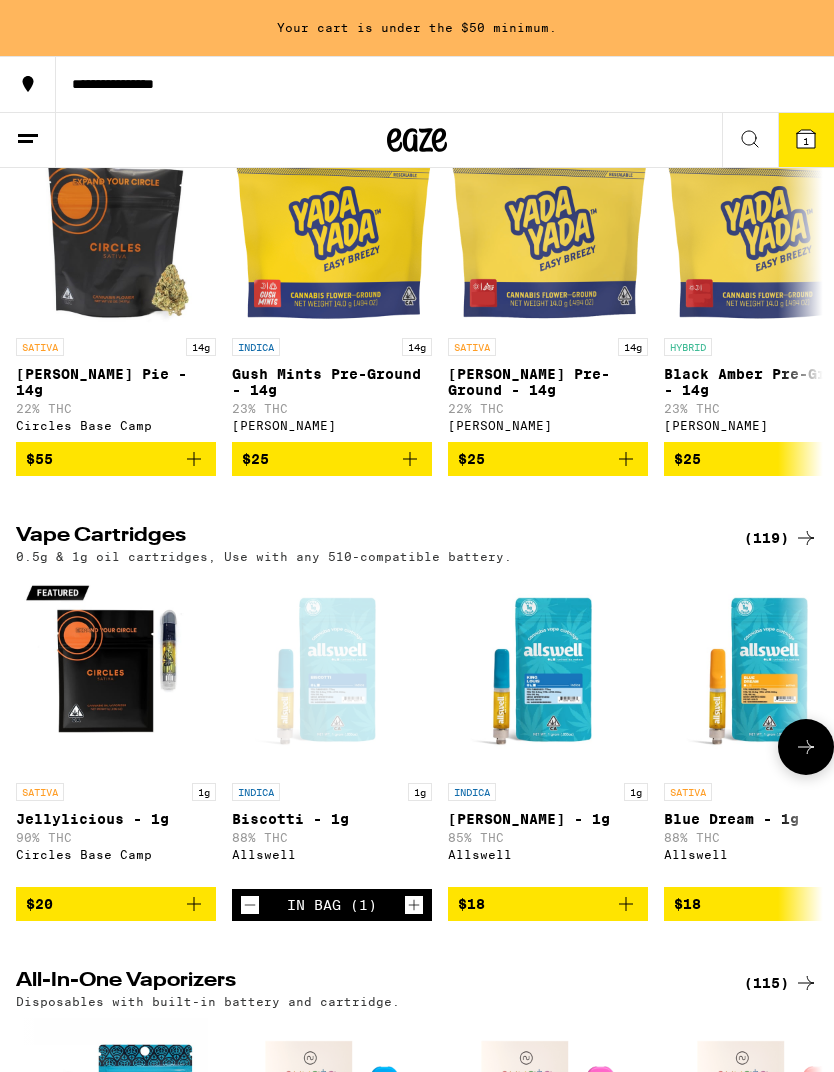 click on "In Bag (1)" at bounding box center [332, 905] 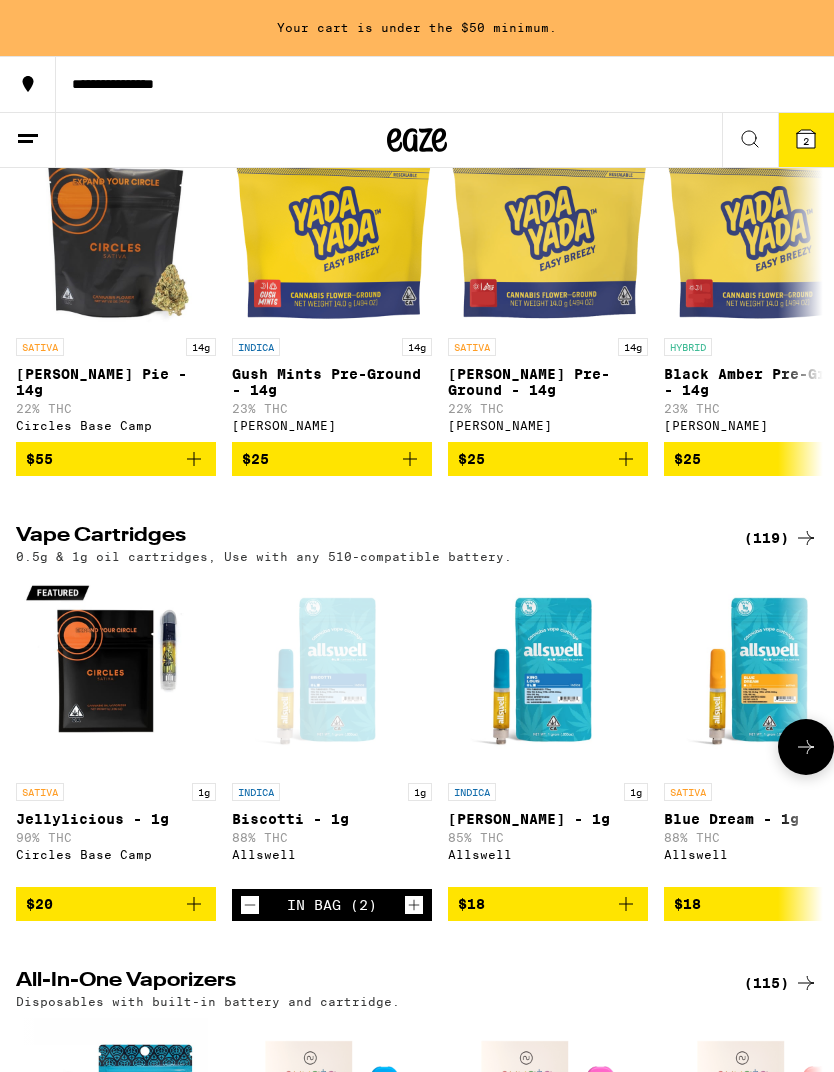 click 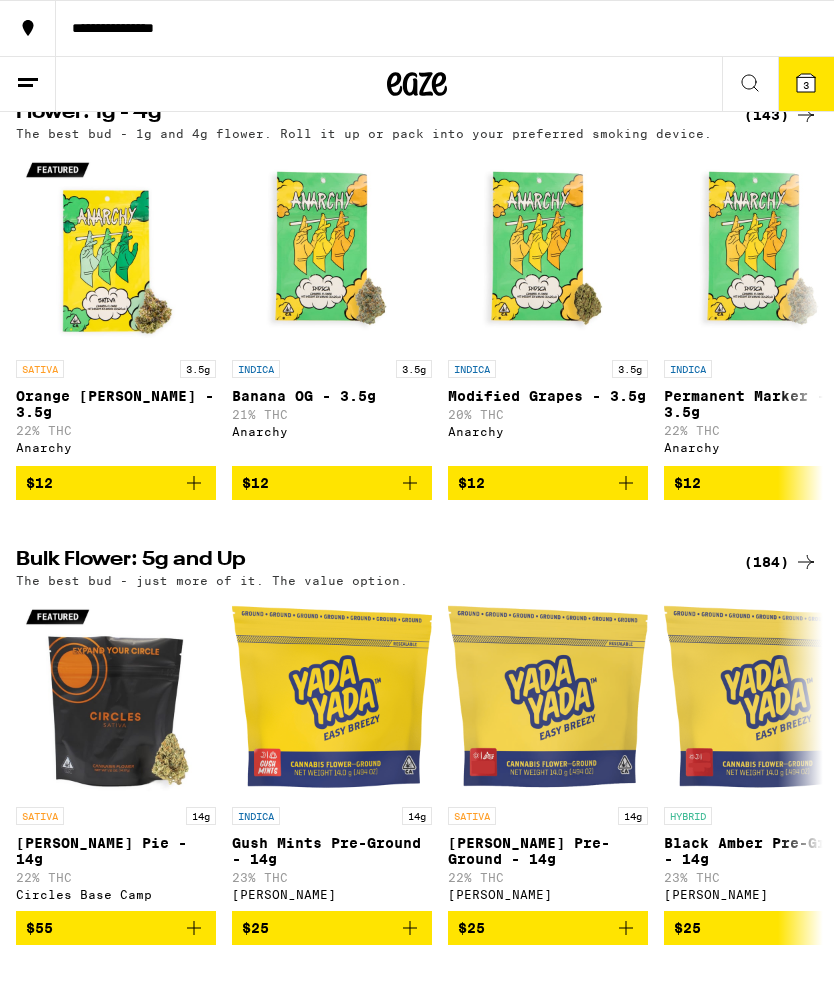 scroll, scrollTop: 1137, scrollLeft: 0, axis: vertical 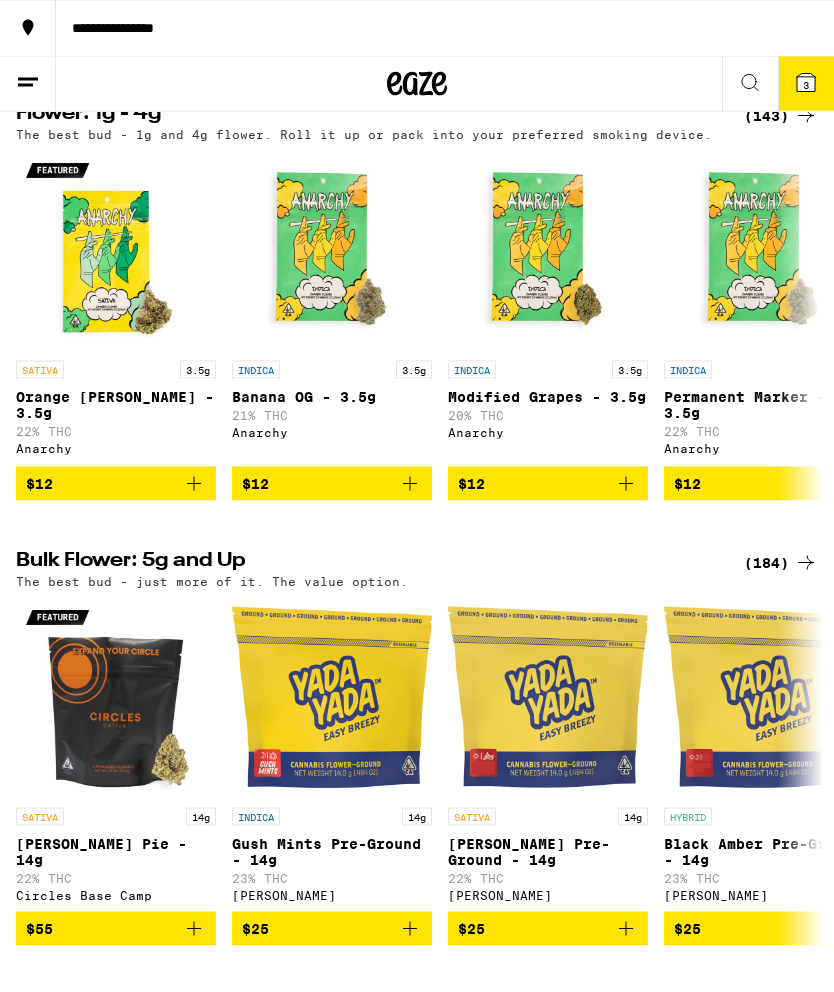 click 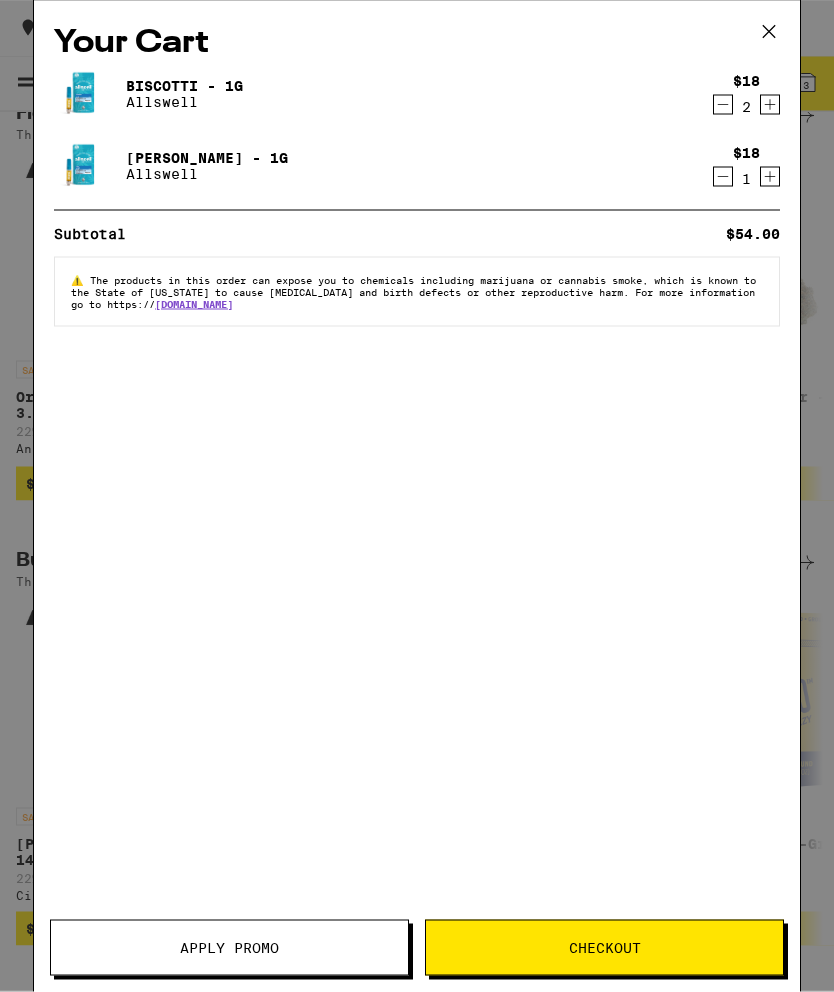 scroll, scrollTop: 1138, scrollLeft: 0, axis: vertical 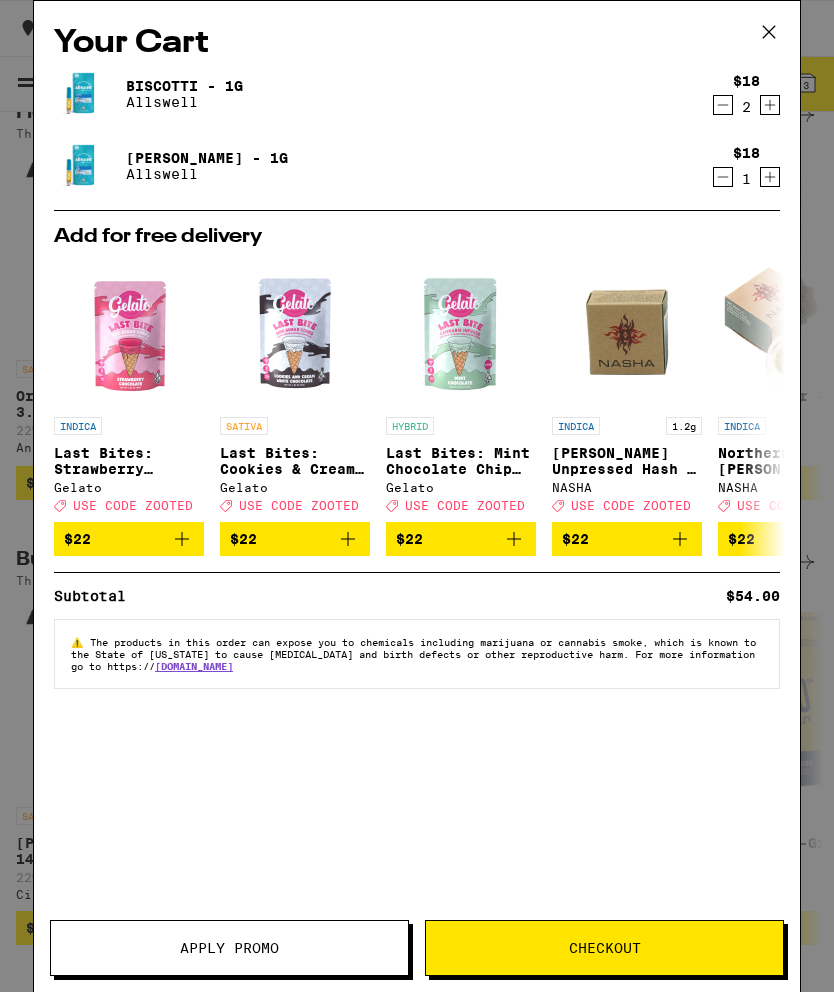 click on "Checkout" at bounding box center [605, 948] 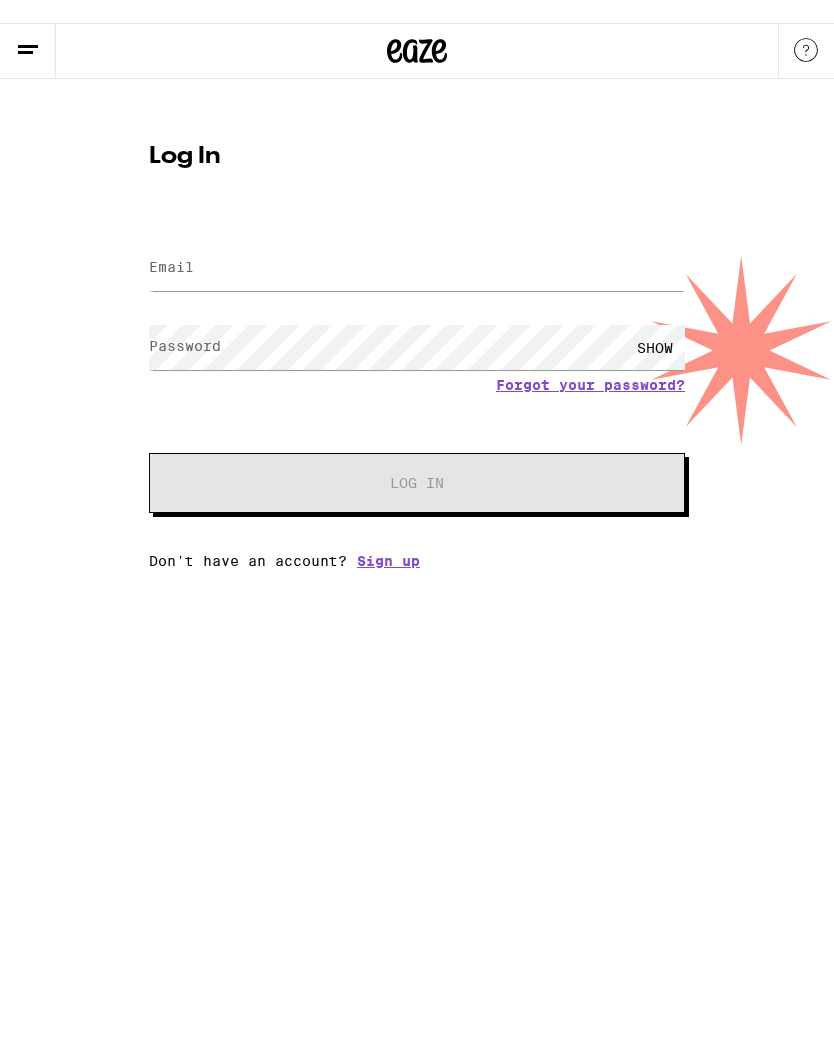 scroll, scrollTop: 0, scrollLeft: 0, axis: both 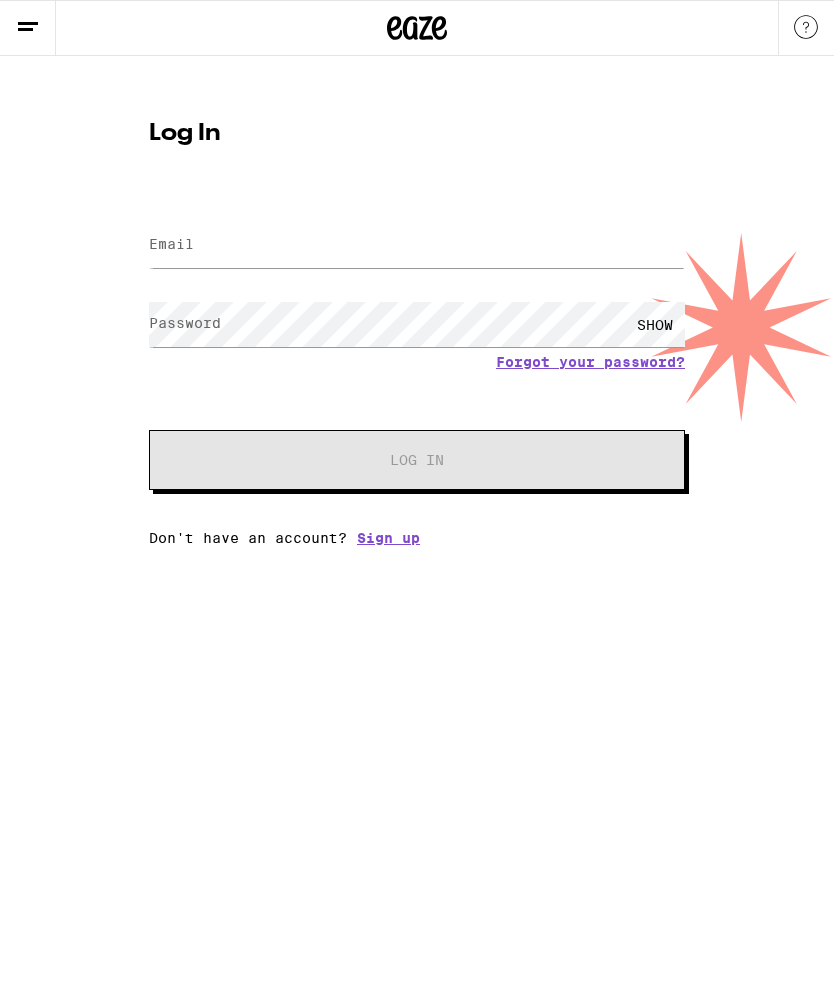 click on "Email" at bounding box center (417, 245) 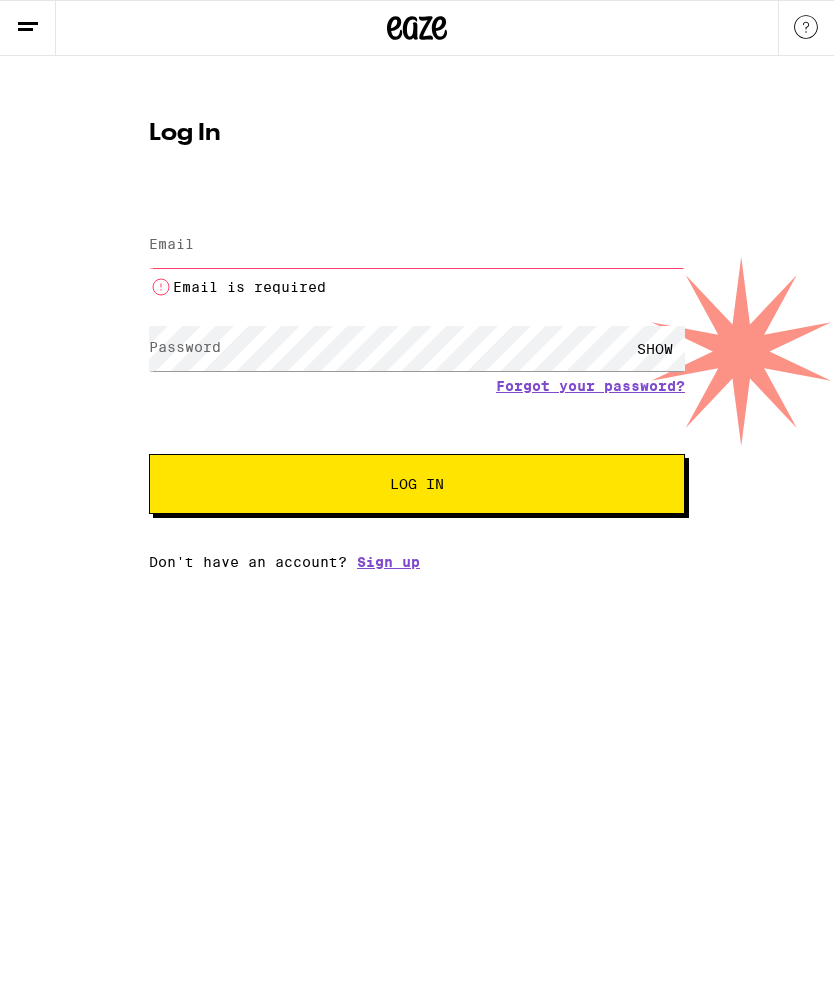 type on "[EMAIL_ADDRESS][DOMAIN_NAME]" 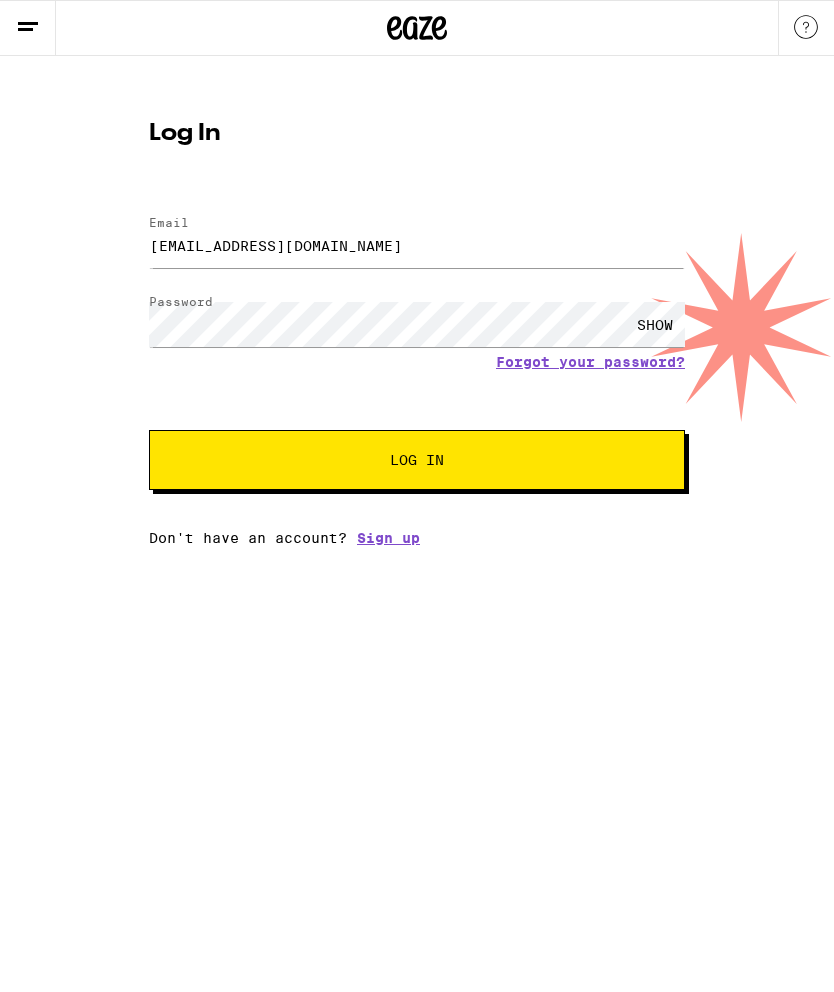 click on "Log In" at bounding box center [417, 460] 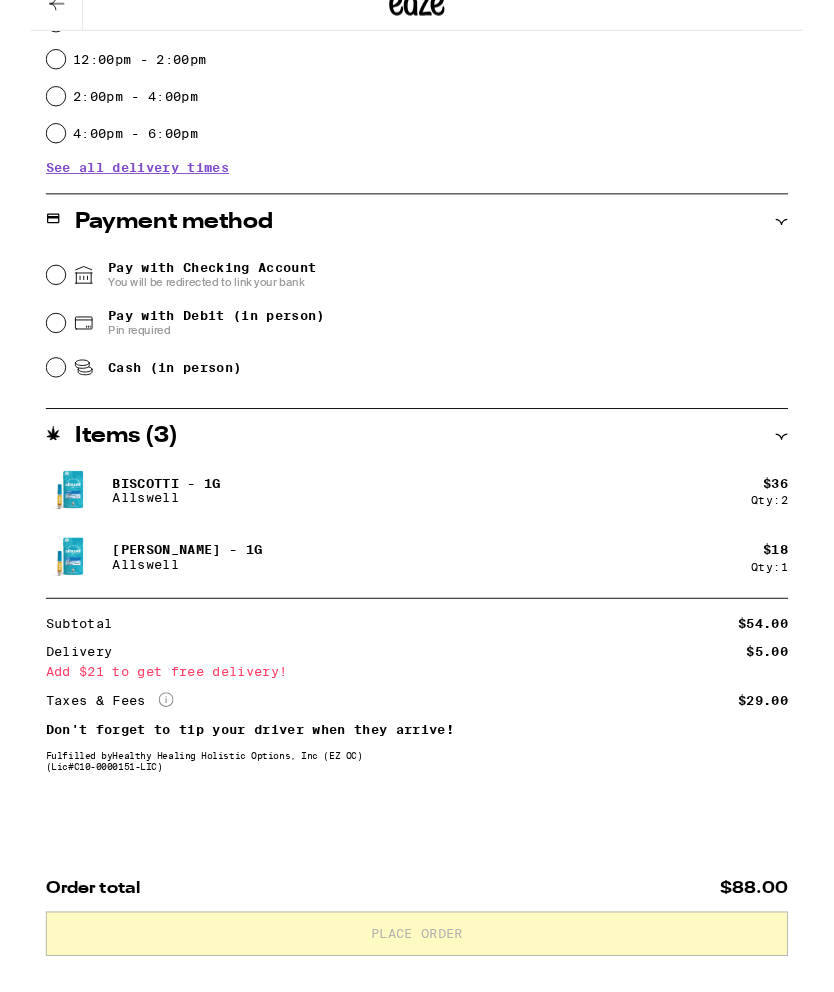 scroll, scrollTop: 736, scrollLeft: 0, axis: vertical 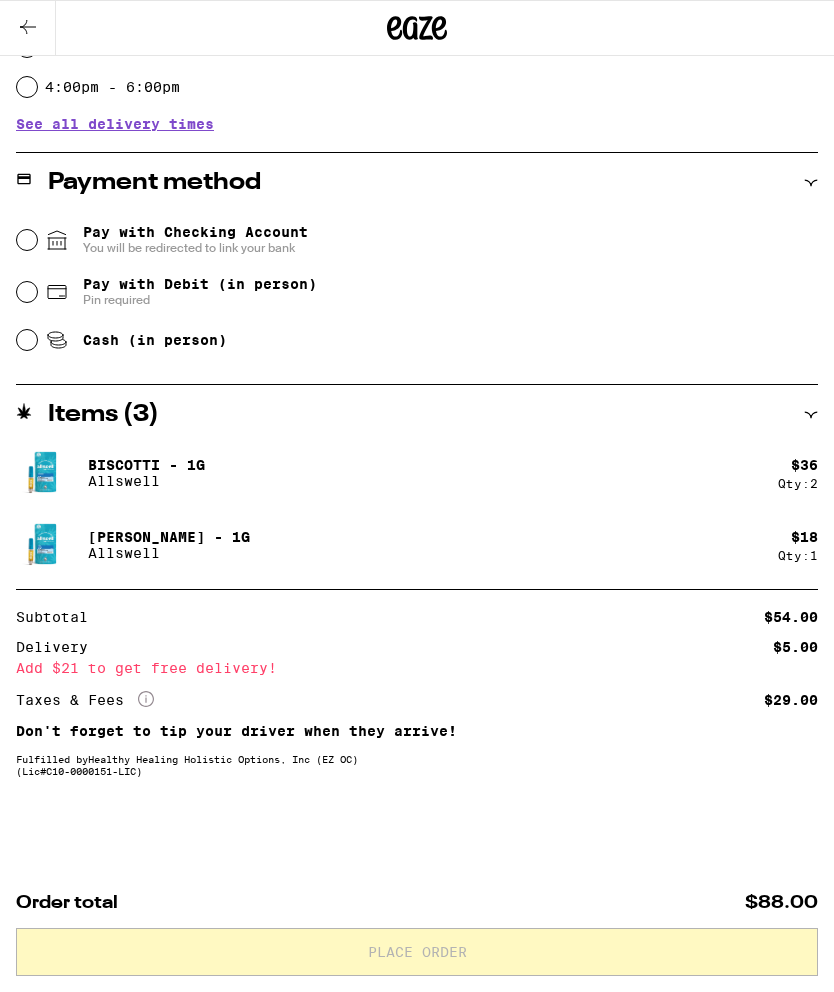 click on "Cash (in person)" at bounding box center [27, 340] 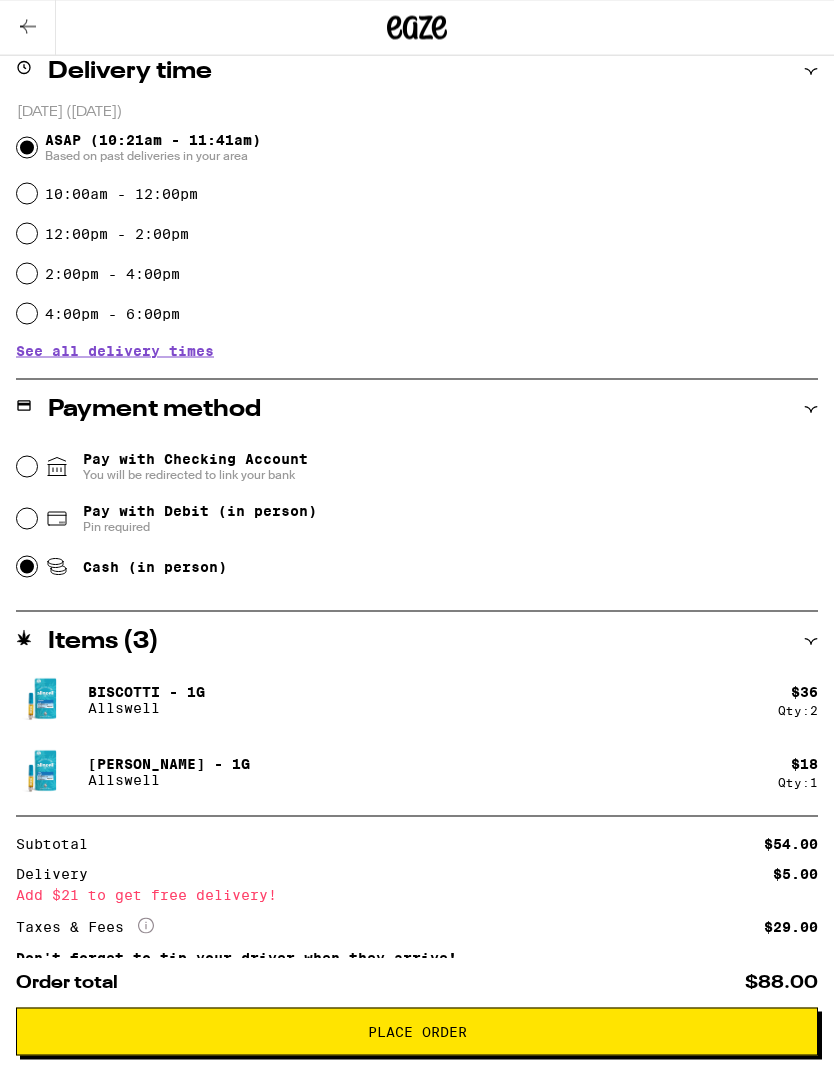scroll, scrollTop: 500, scrollLeft: 0, axis: vertical 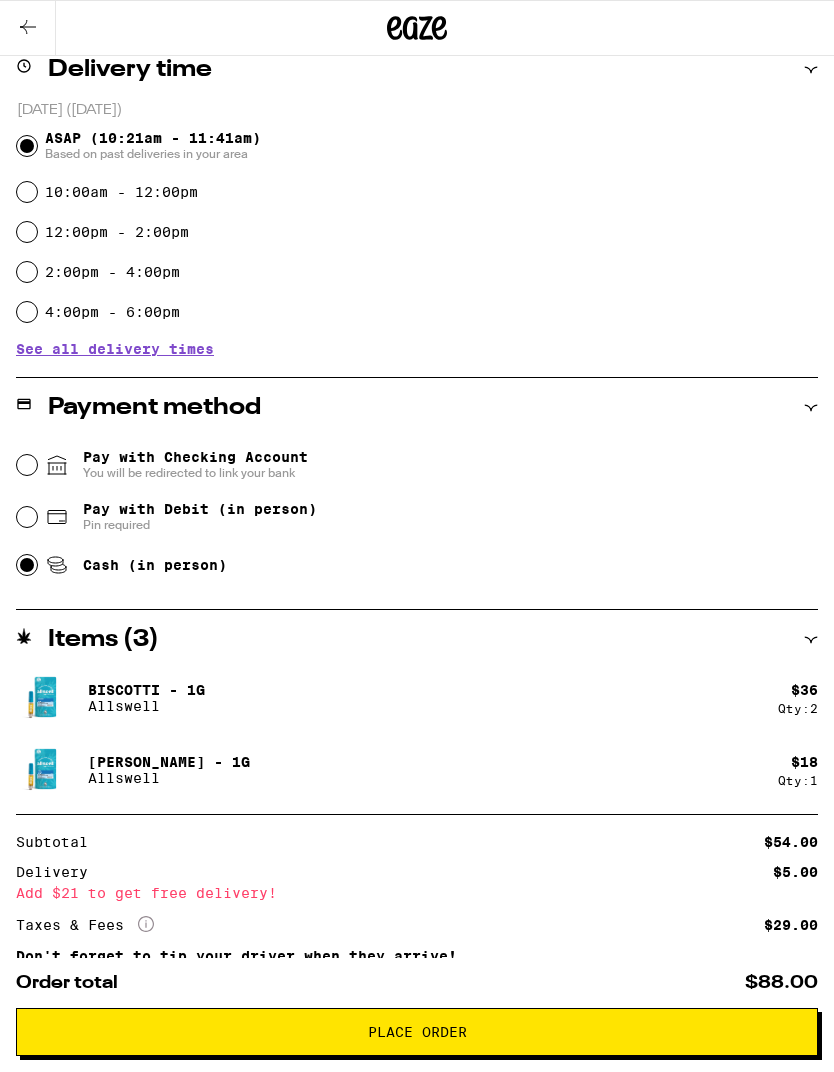 click on "Place Order" at bounding box center [417, 1032] 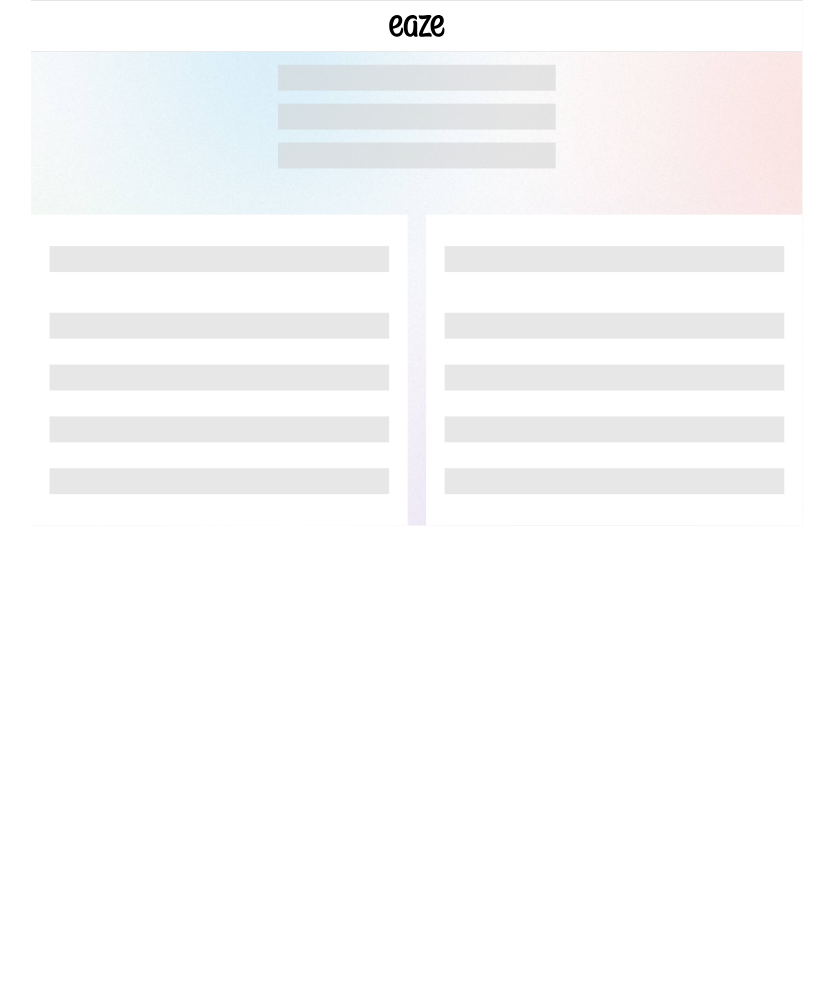 scroll, scrollTop: 0, scrollLeft: 0, axis: both 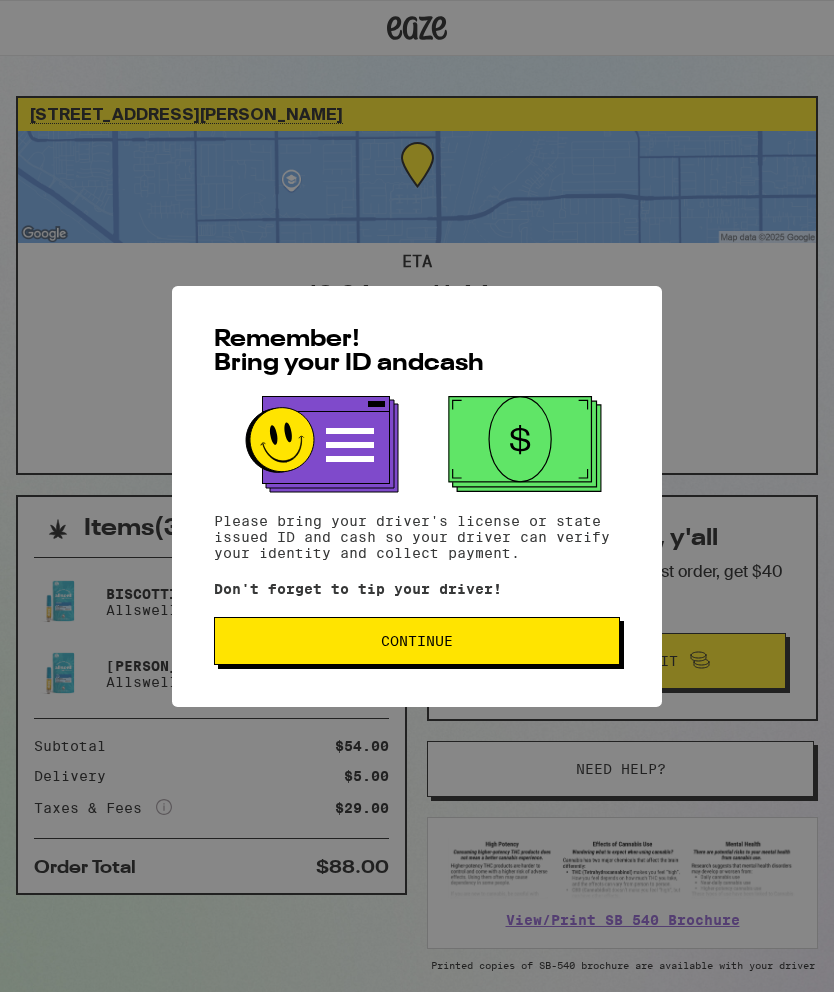click on "Continue" at bounding box center (417, 641) 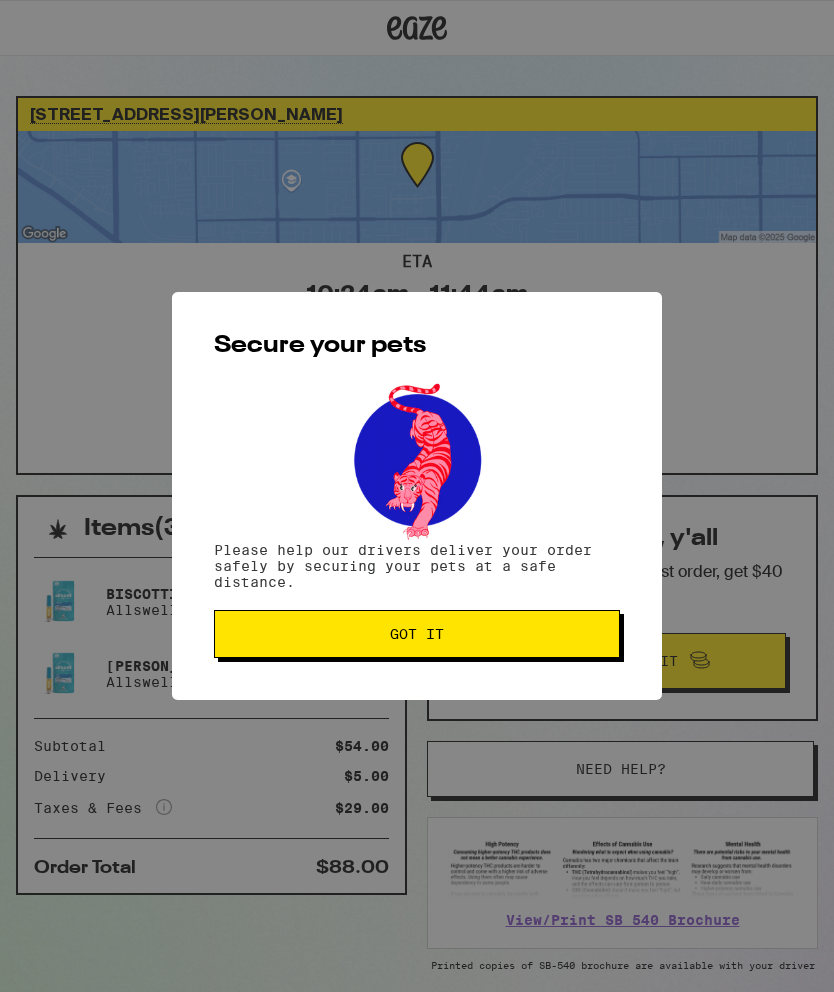 click on "Got it" at bounding box center [417, 634] 